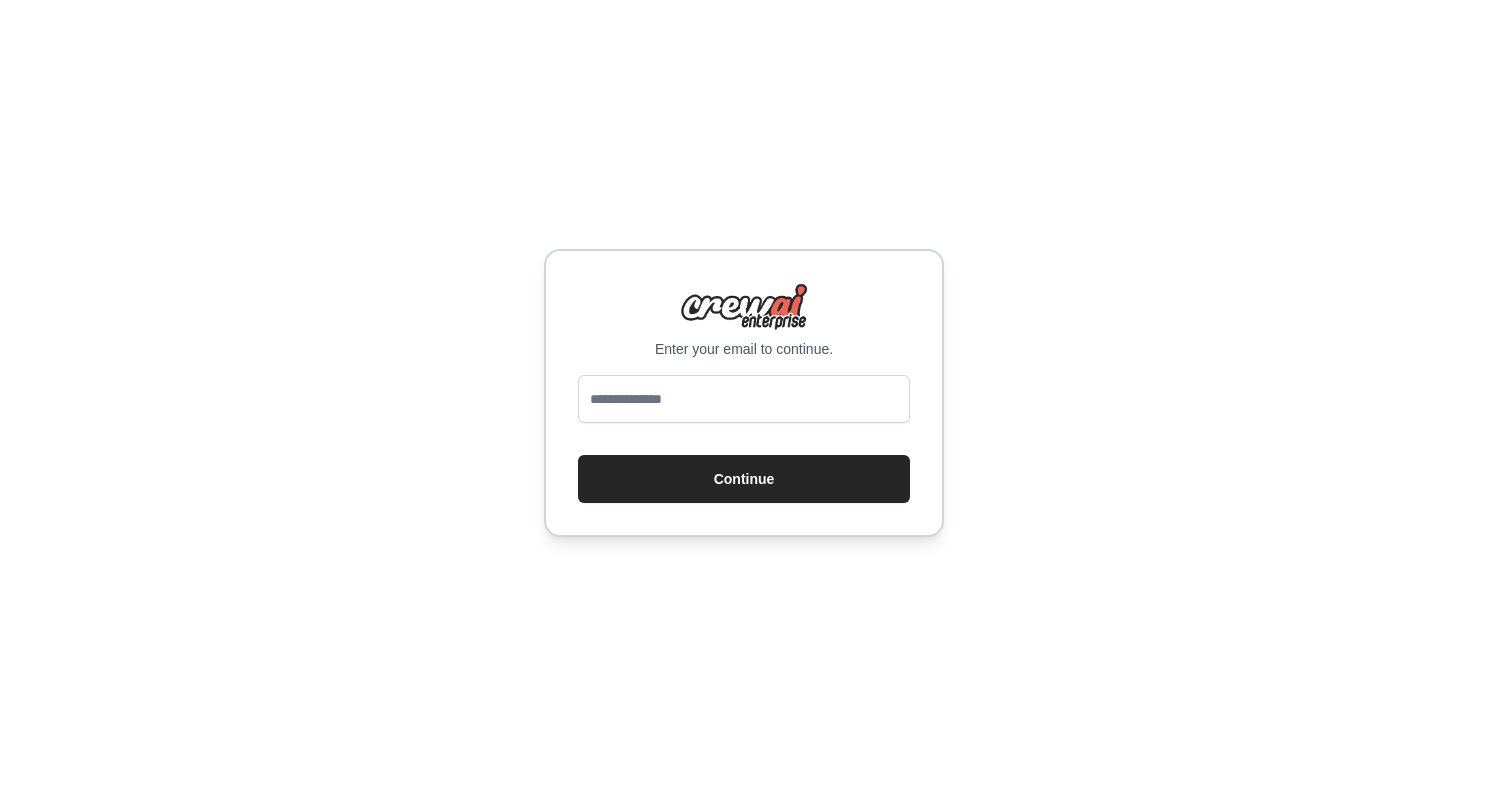 scroll, scrollTop: 0, scrollLeft: 0, axis: both 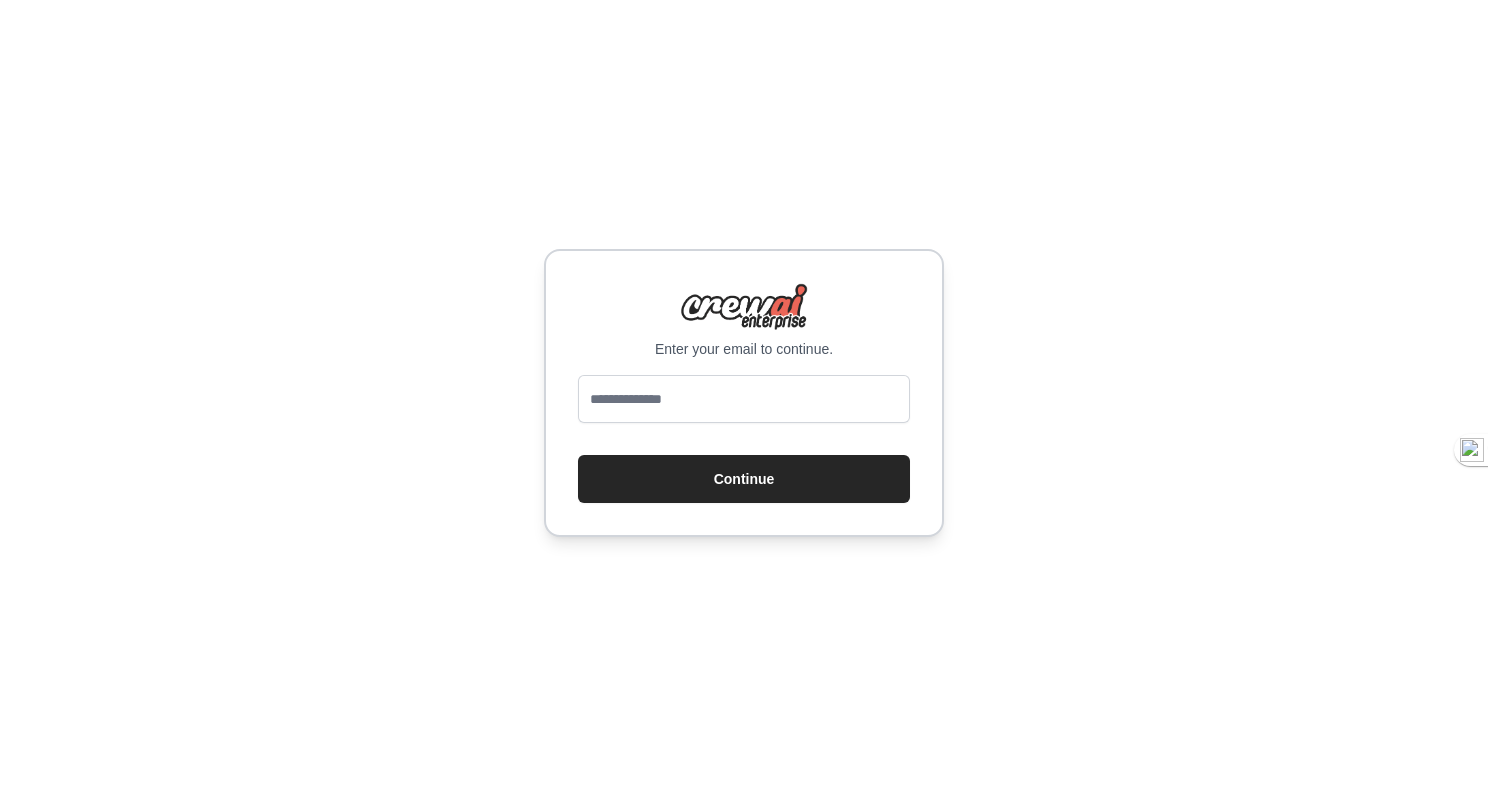 type on "**********" 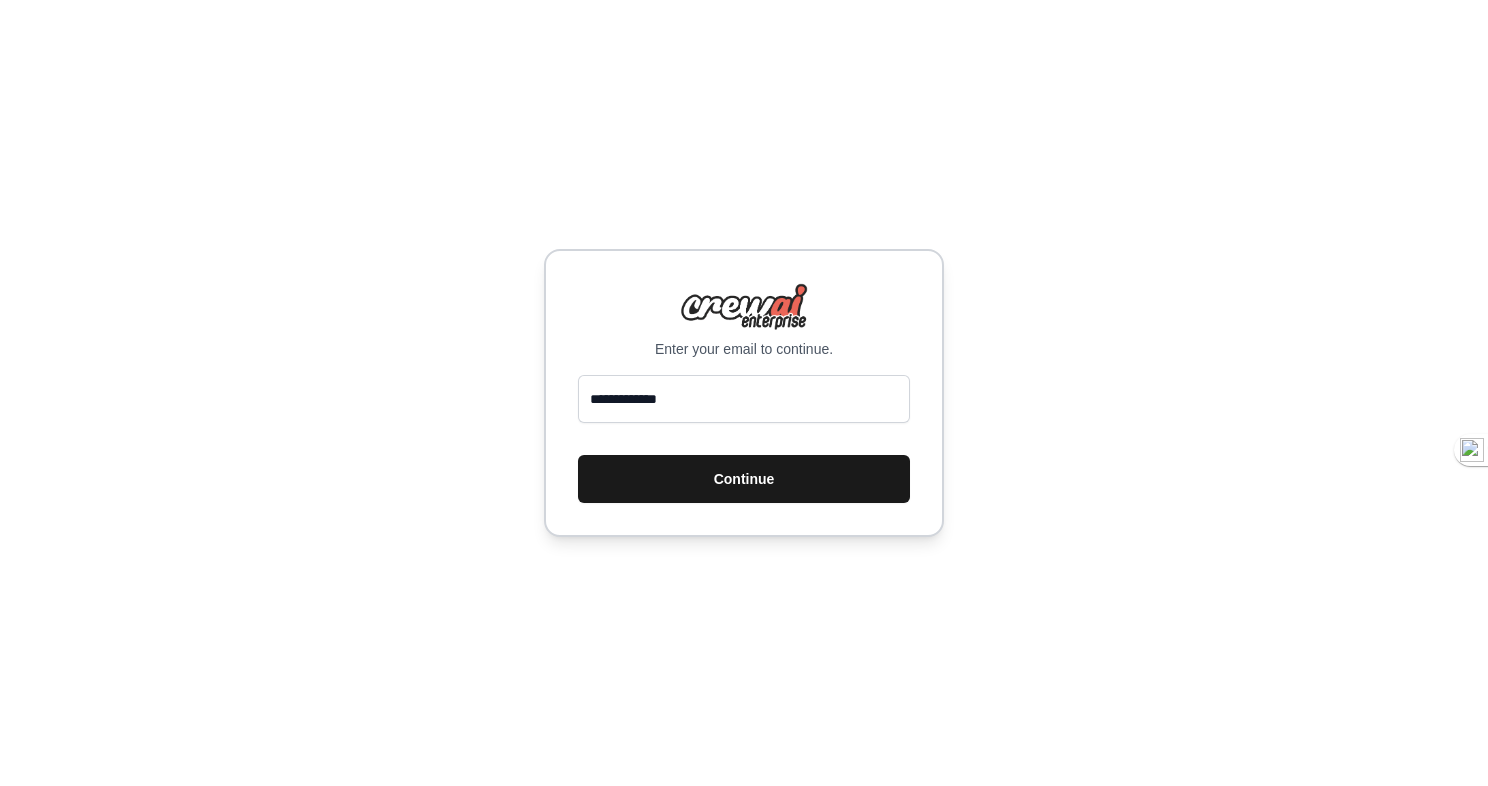 click on "Continue" at bounding box center (744, 479) 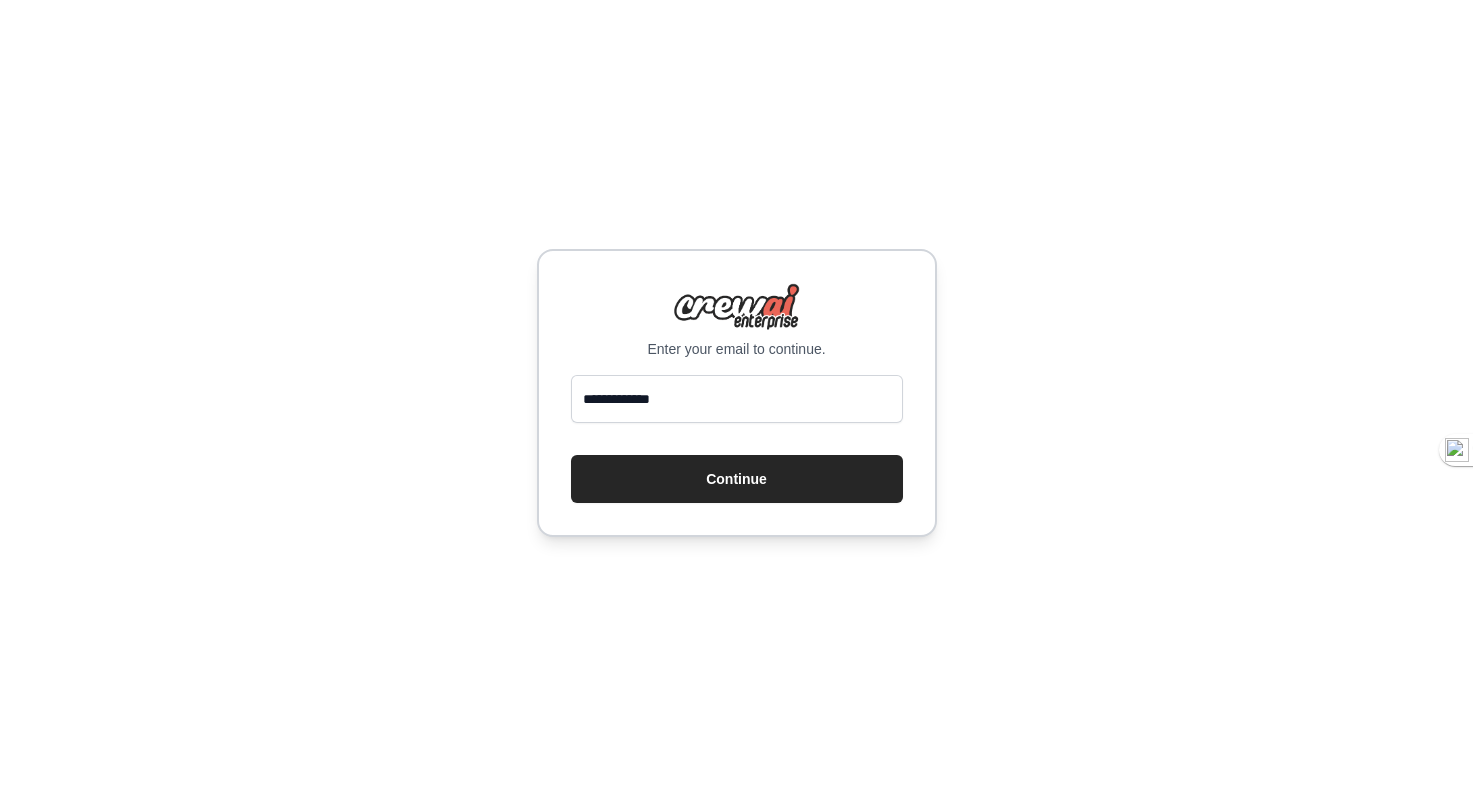 scroll, scrollTop: 0, scrollLeft: 0, axis: both 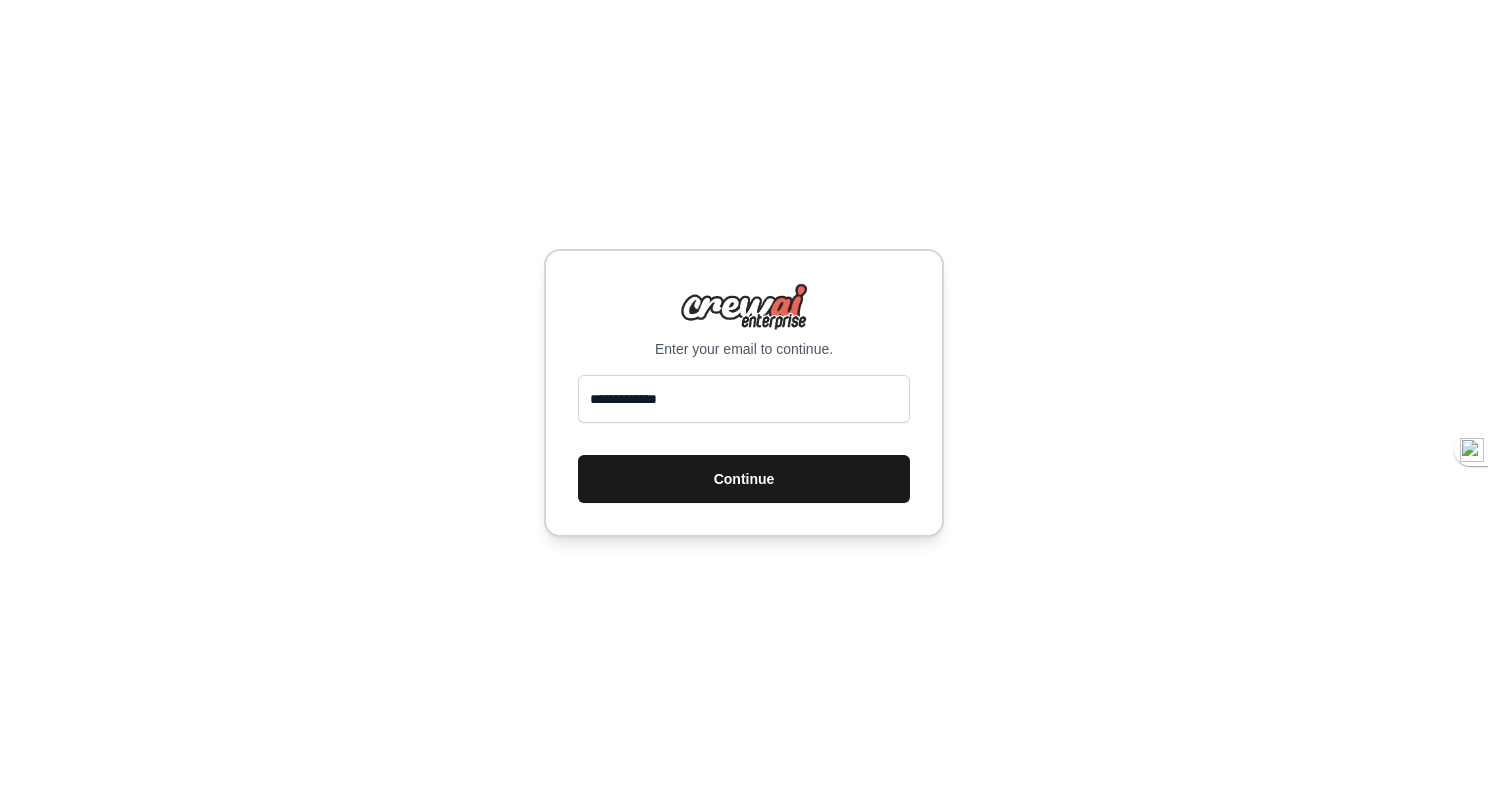 click on "Continue" at bounding box center [744, 479] 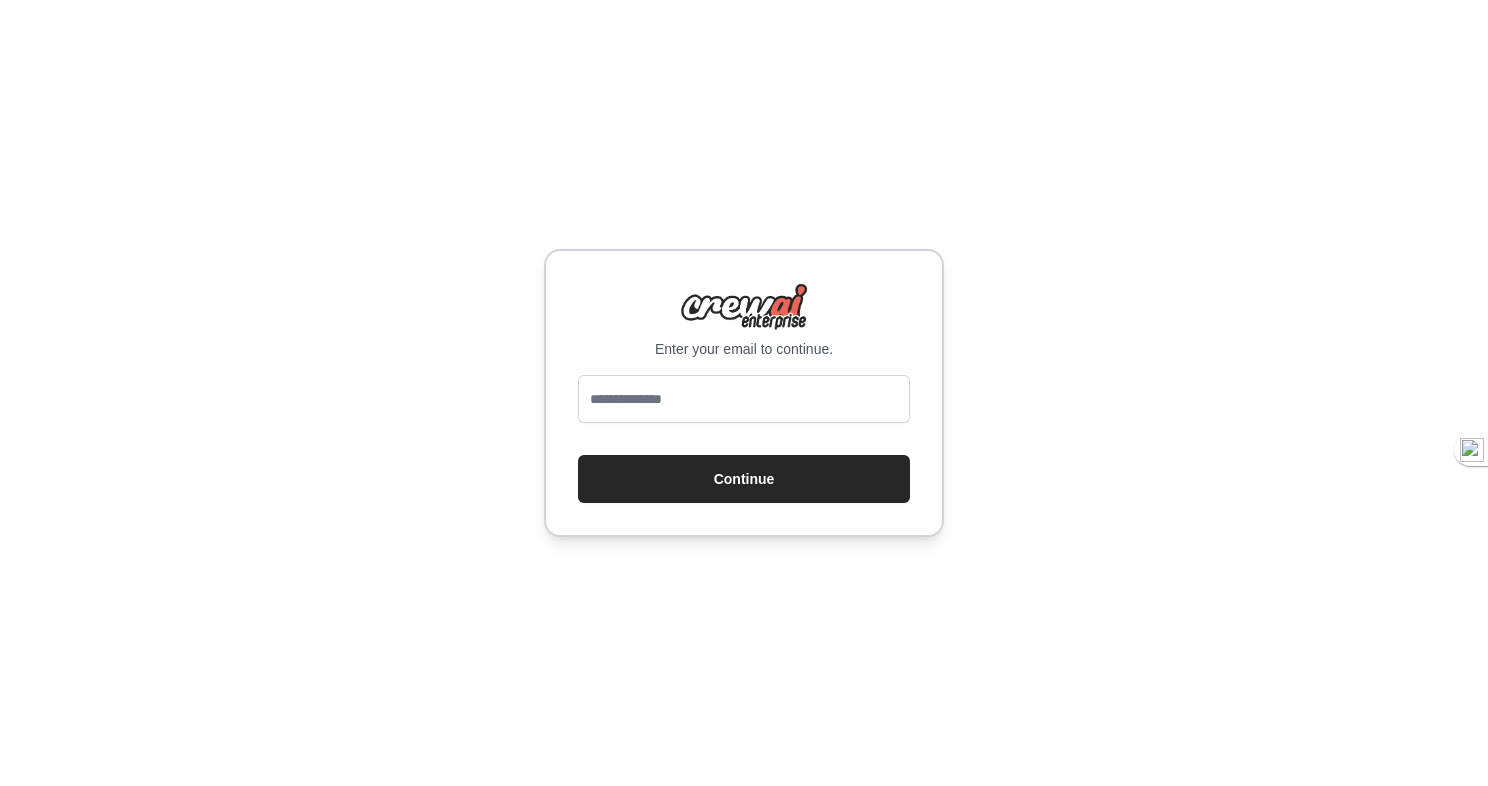scroll, scrollTop: 0, scrollLeft: 0, axis: both 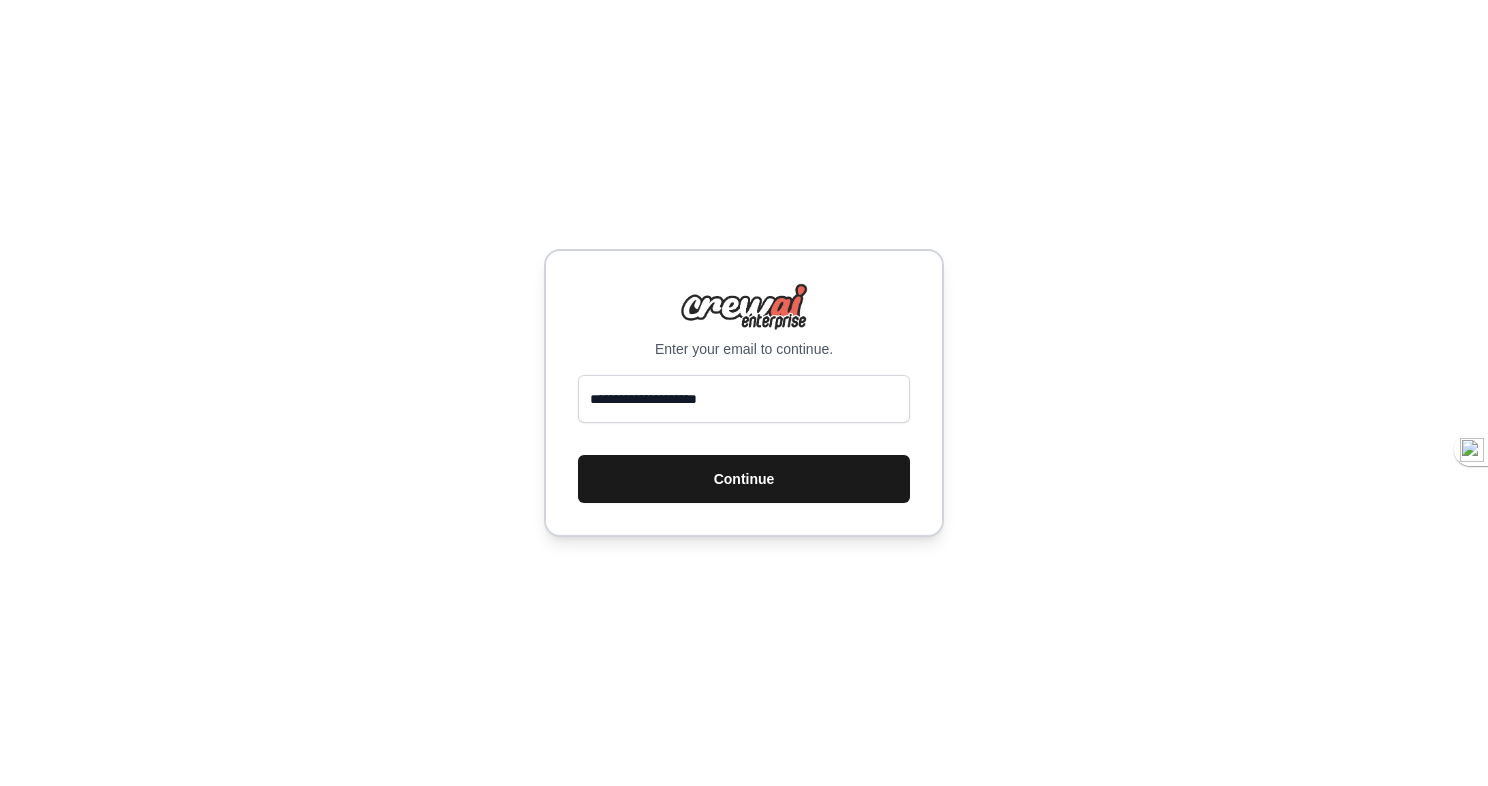 click on "Continue" at bounding box center (744, 479) 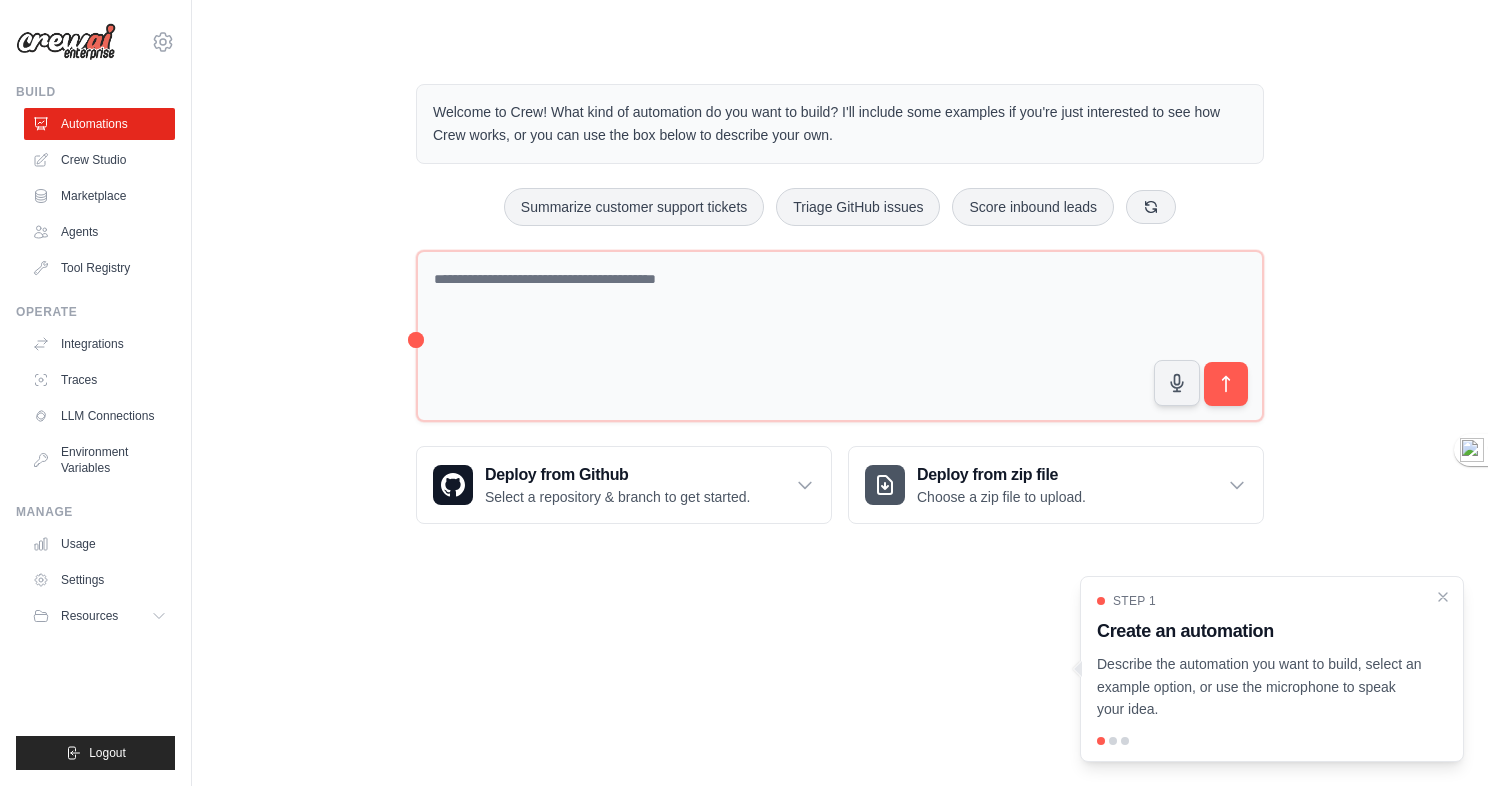 scroll, scrollTop: 0, scrollLeft: 0, axis: both 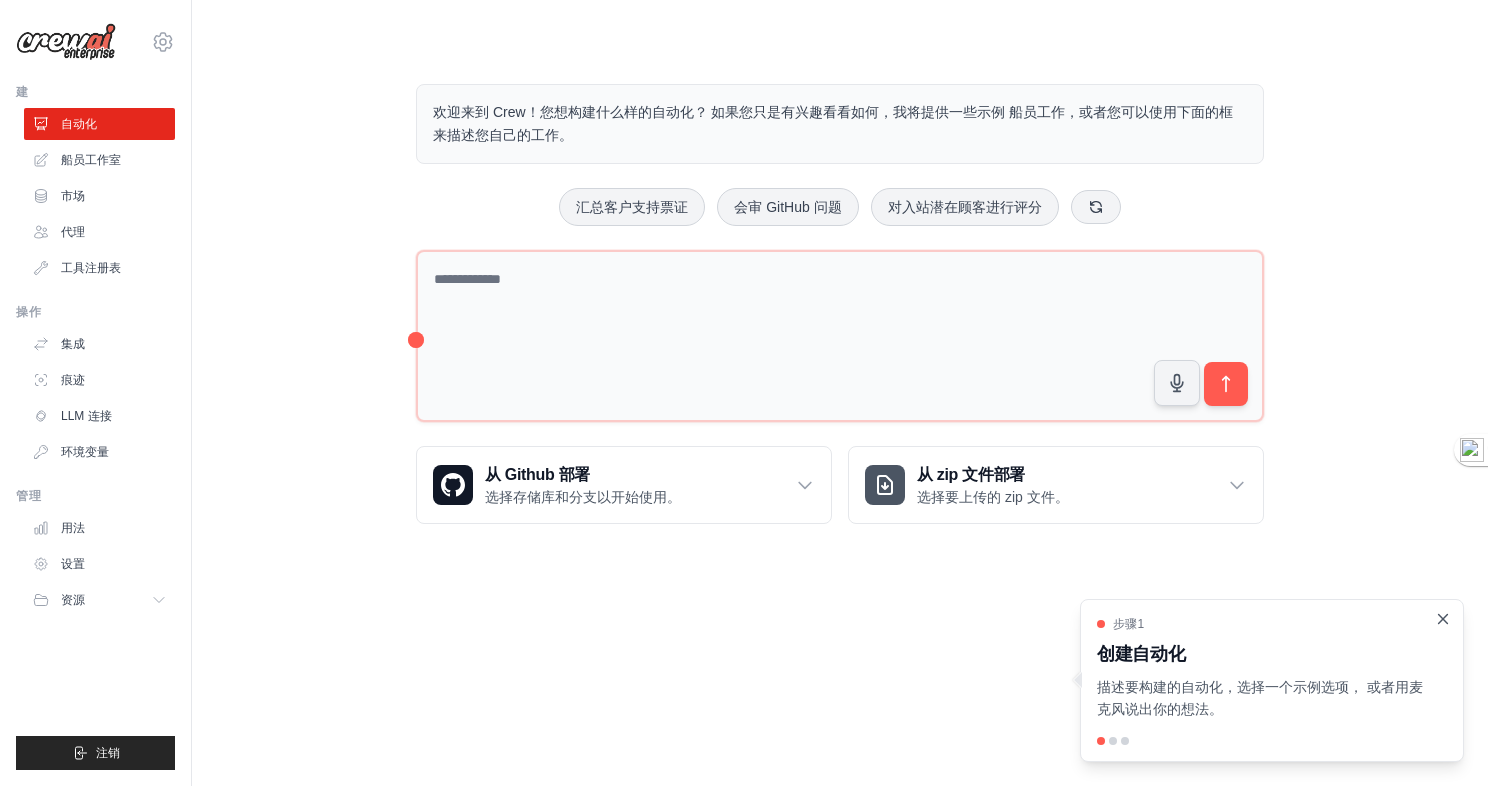 click 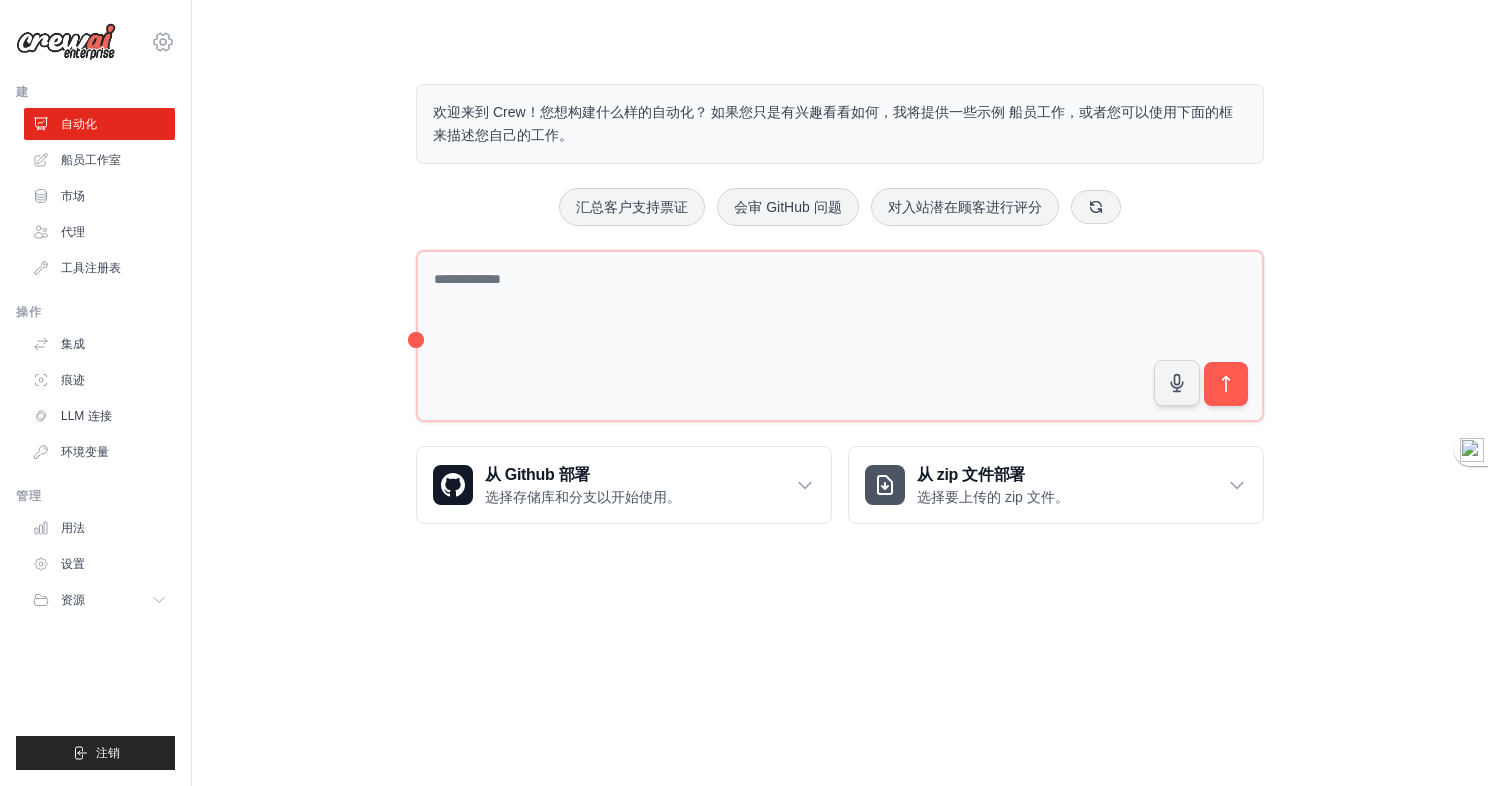 click 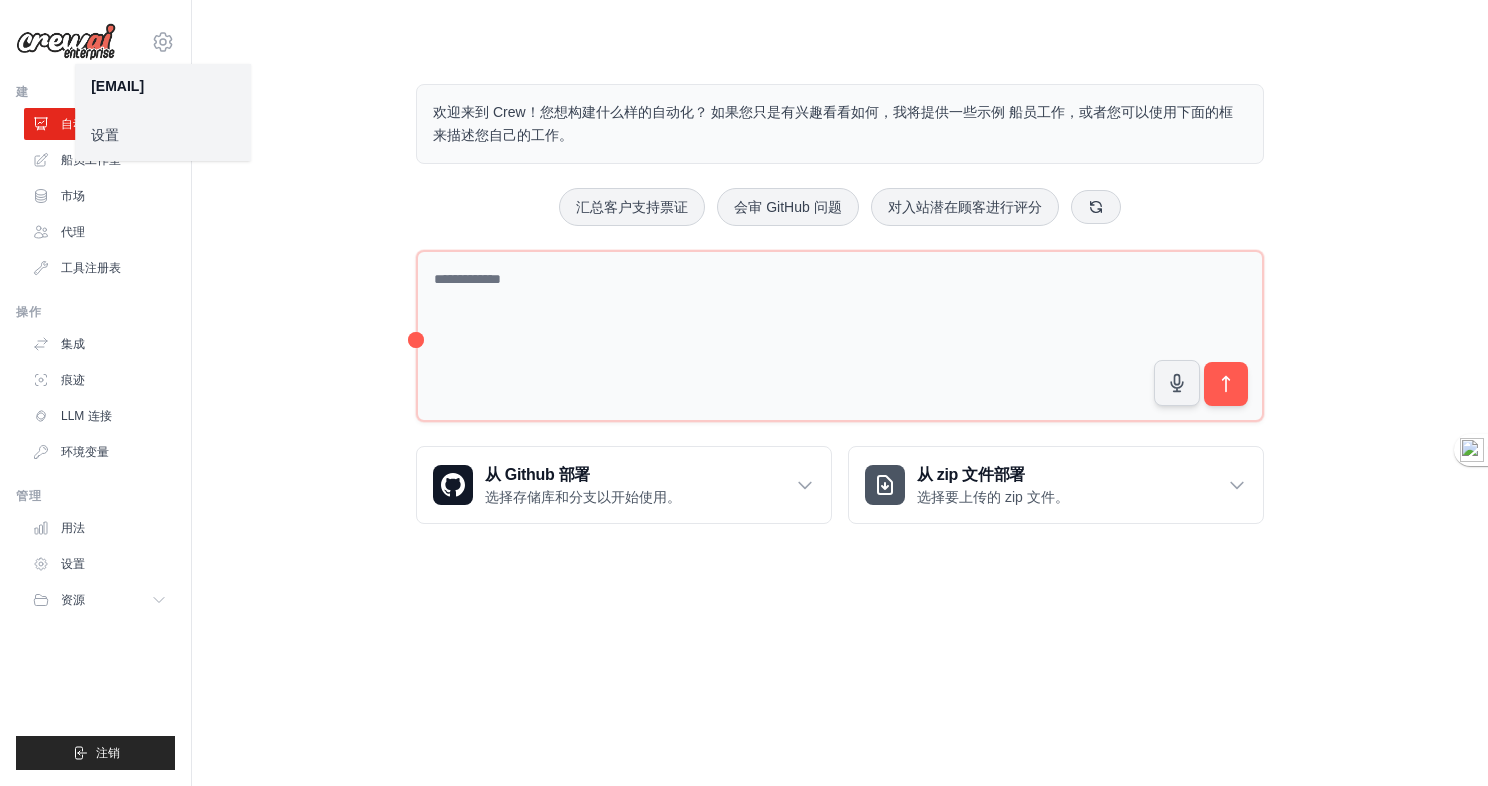 click on "设置" at bounding box center (163, 135) 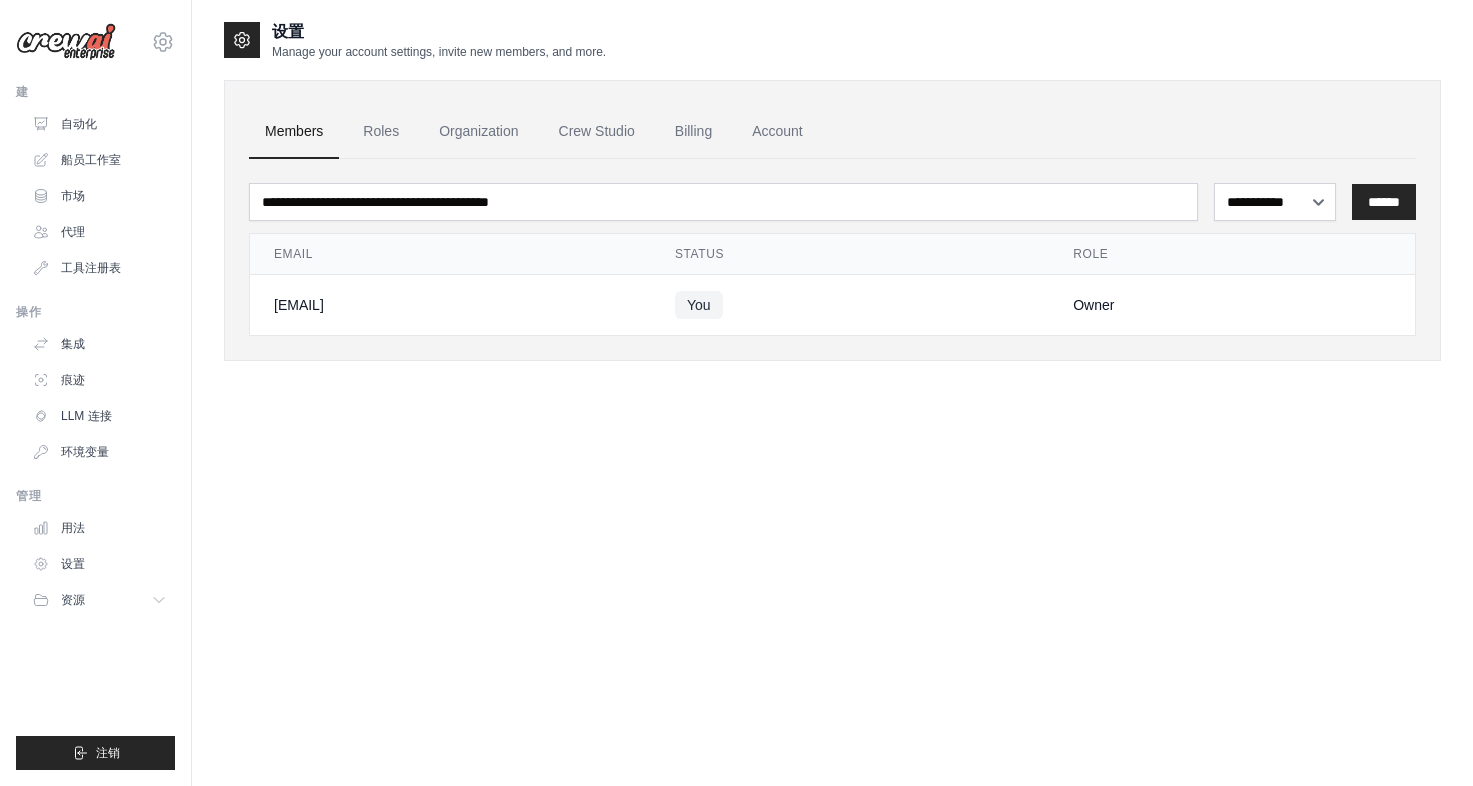 scroll, scrollTop: 0, scrollLeft: 0, axis: both 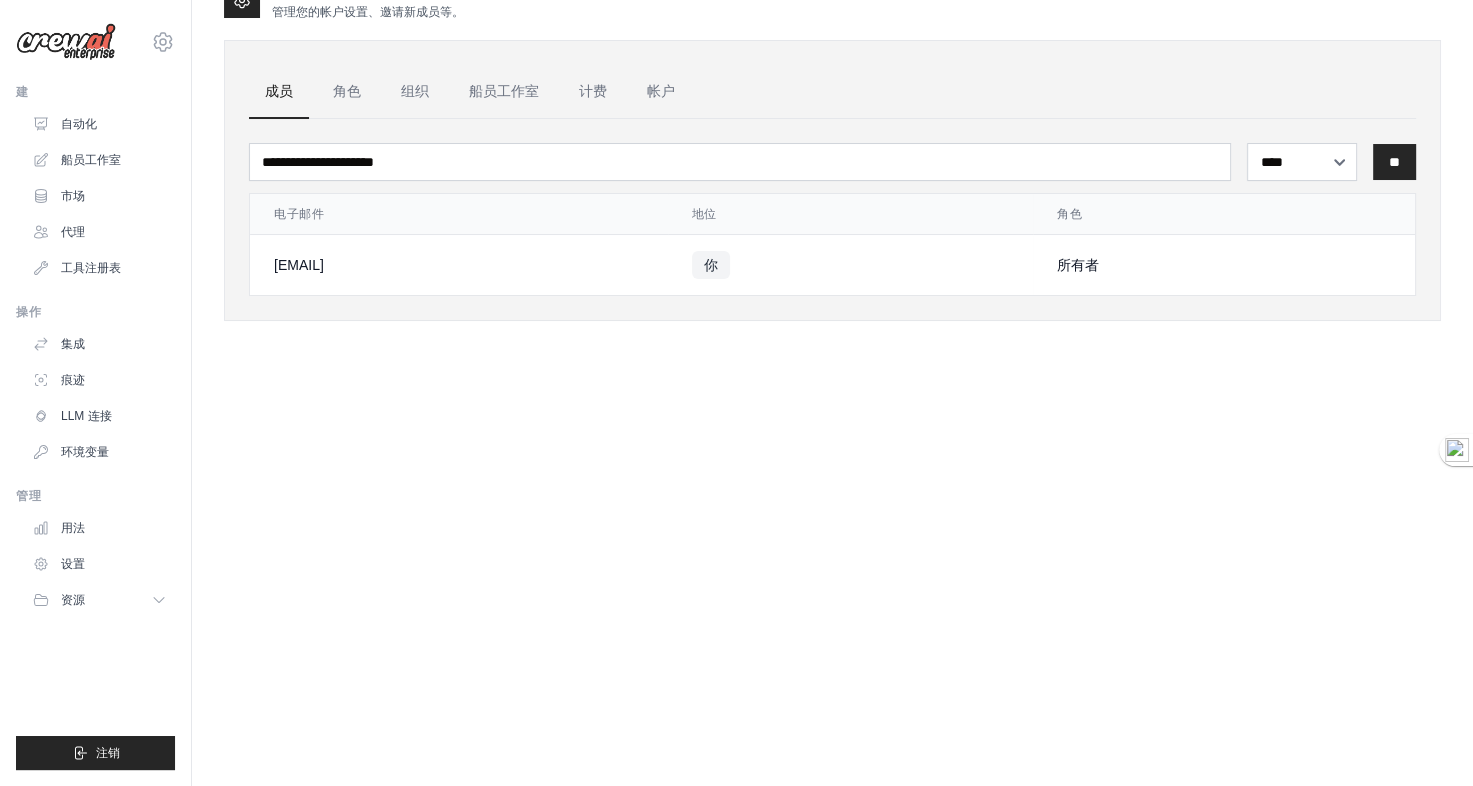 click on "设置
管理您的帐户设置、邀请新成员等。
成员
角色
组织
船员工作室
计费
帐户
****
**
***
******
电子邮件
地位
角色" at bounding box center [832, 373] 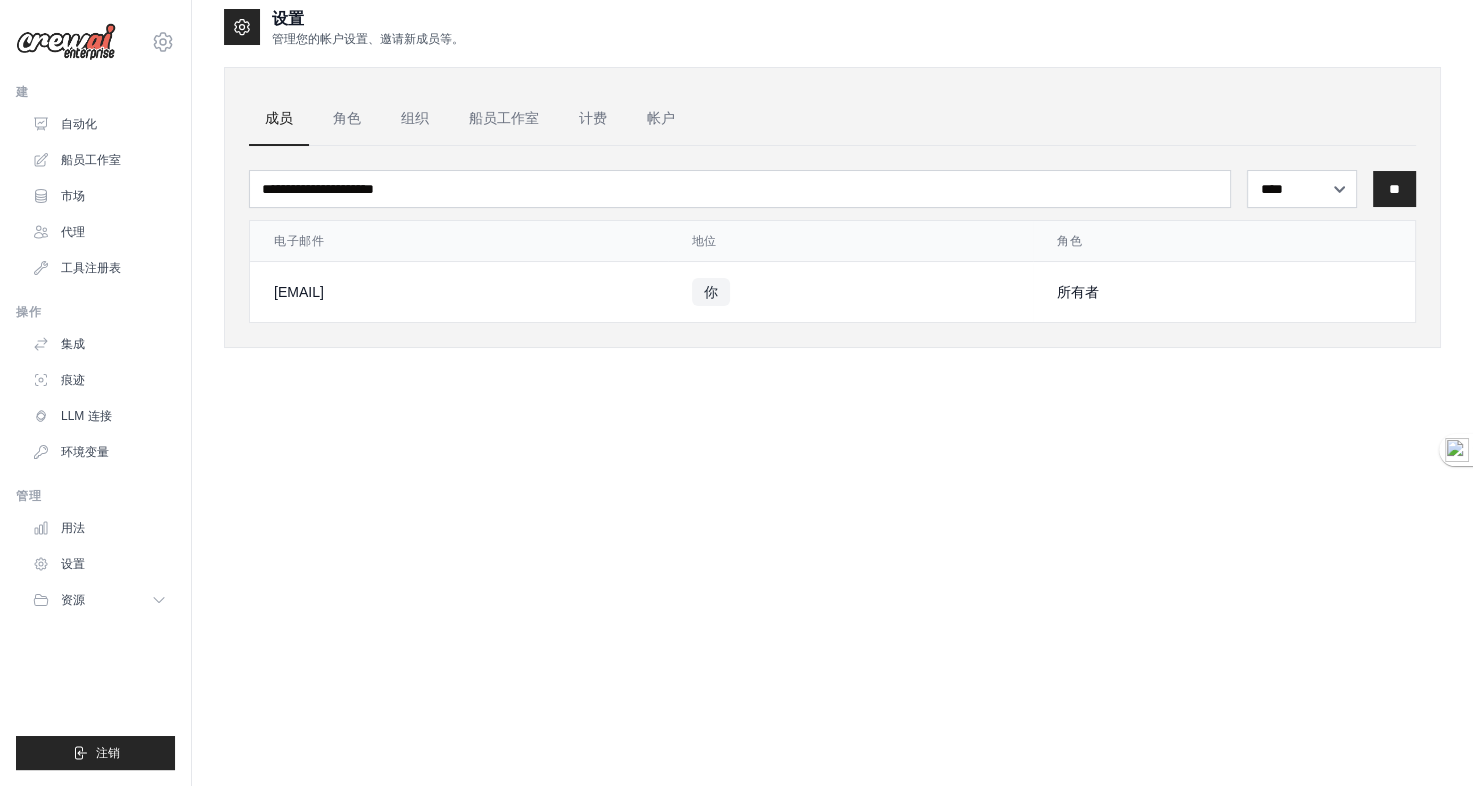 scroll, scrollTop: 0, scrollLeft: 0, axis: both 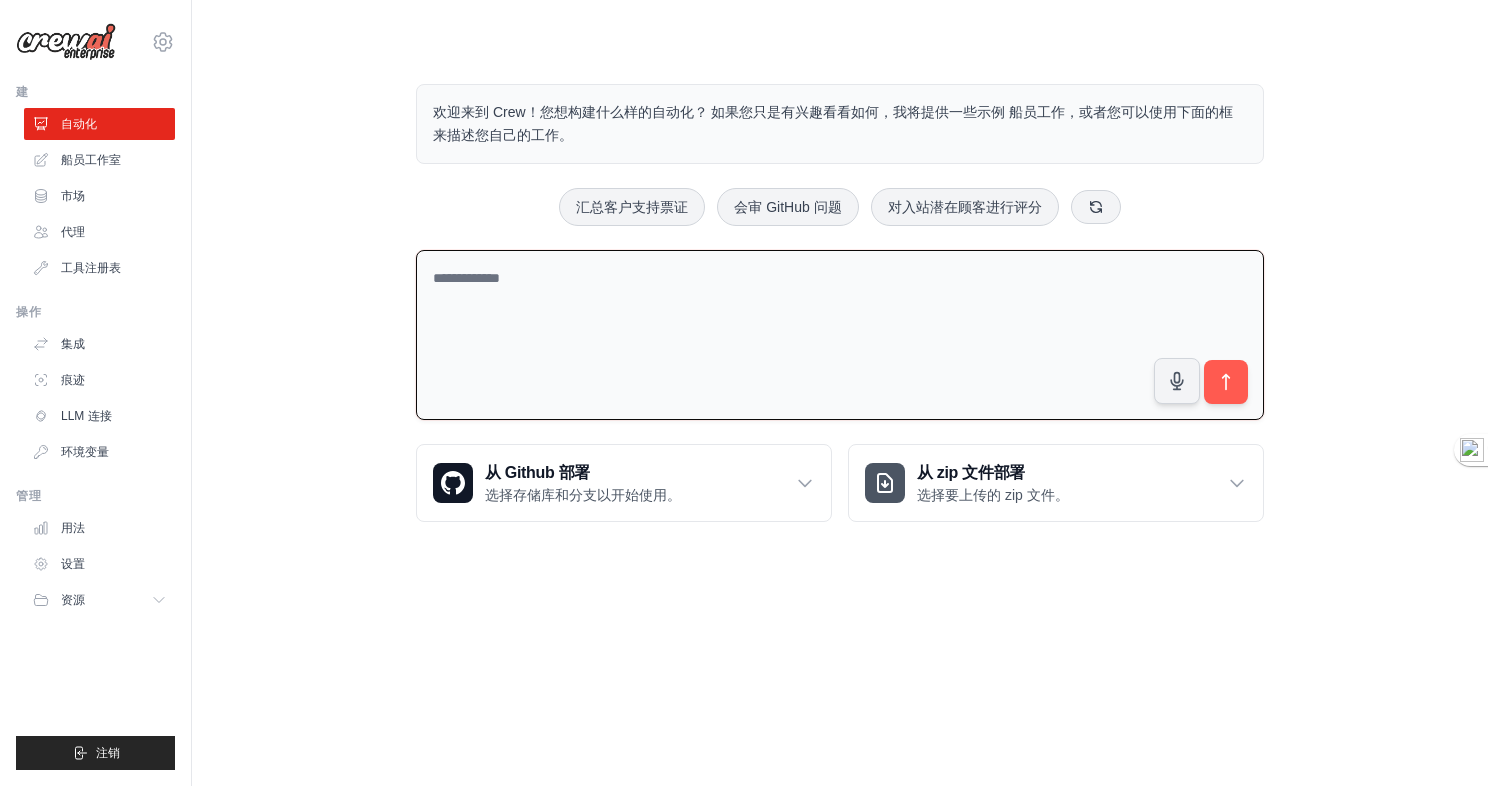 click at bounding box center [840, 335] 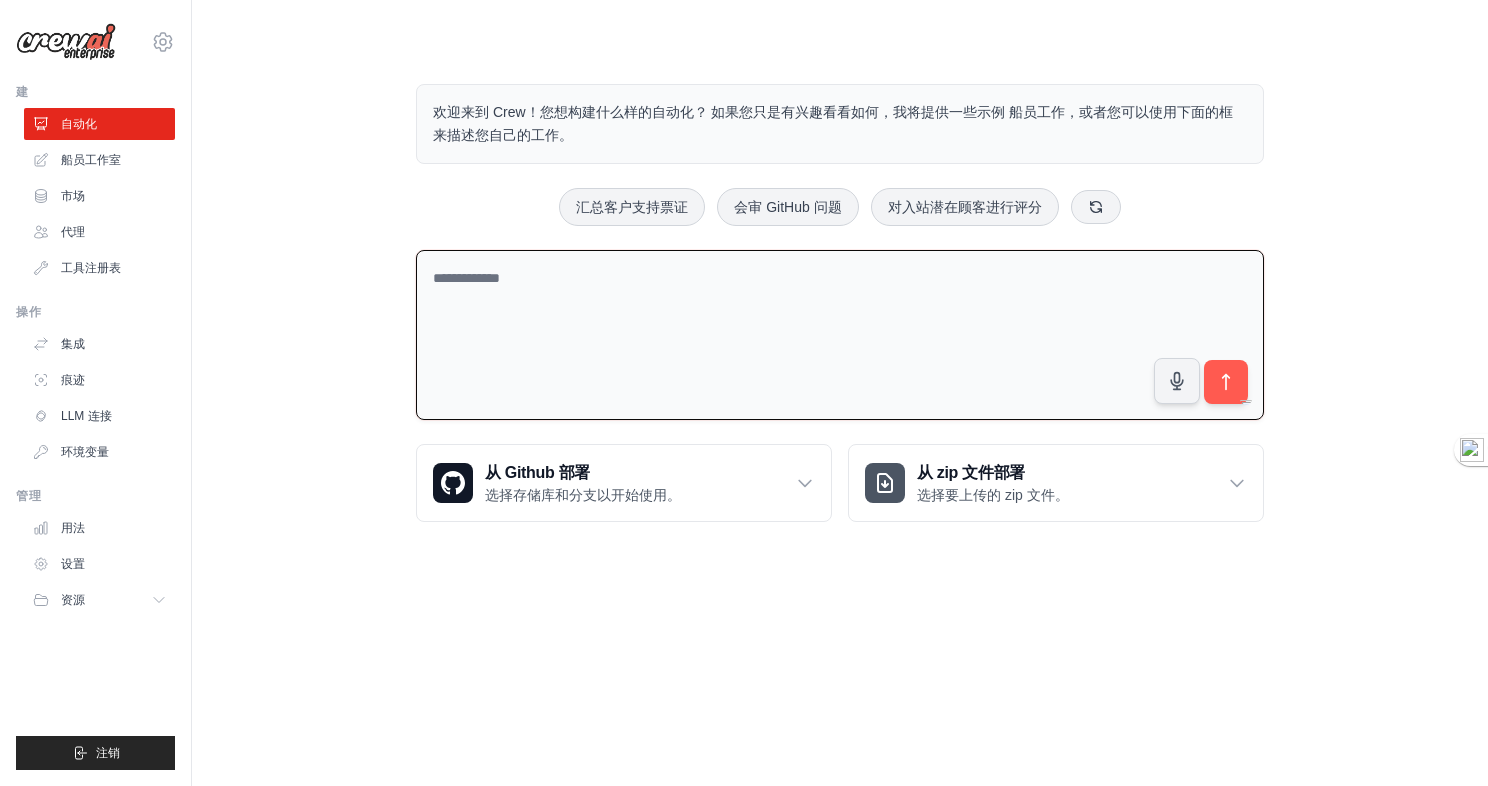 click on "欢迎来到 Crew！您想构建什么样的自动化？
如果您只是有兴趣看看如何，我将提供一些示例
船员工作，或者您可以使用下面的框来描述您自己的工作。
汇总客户支持票证
会审 GitHub 问题
对入站潜在顾客进行评分
从 Github 部署" at bounding box center (840, 303) 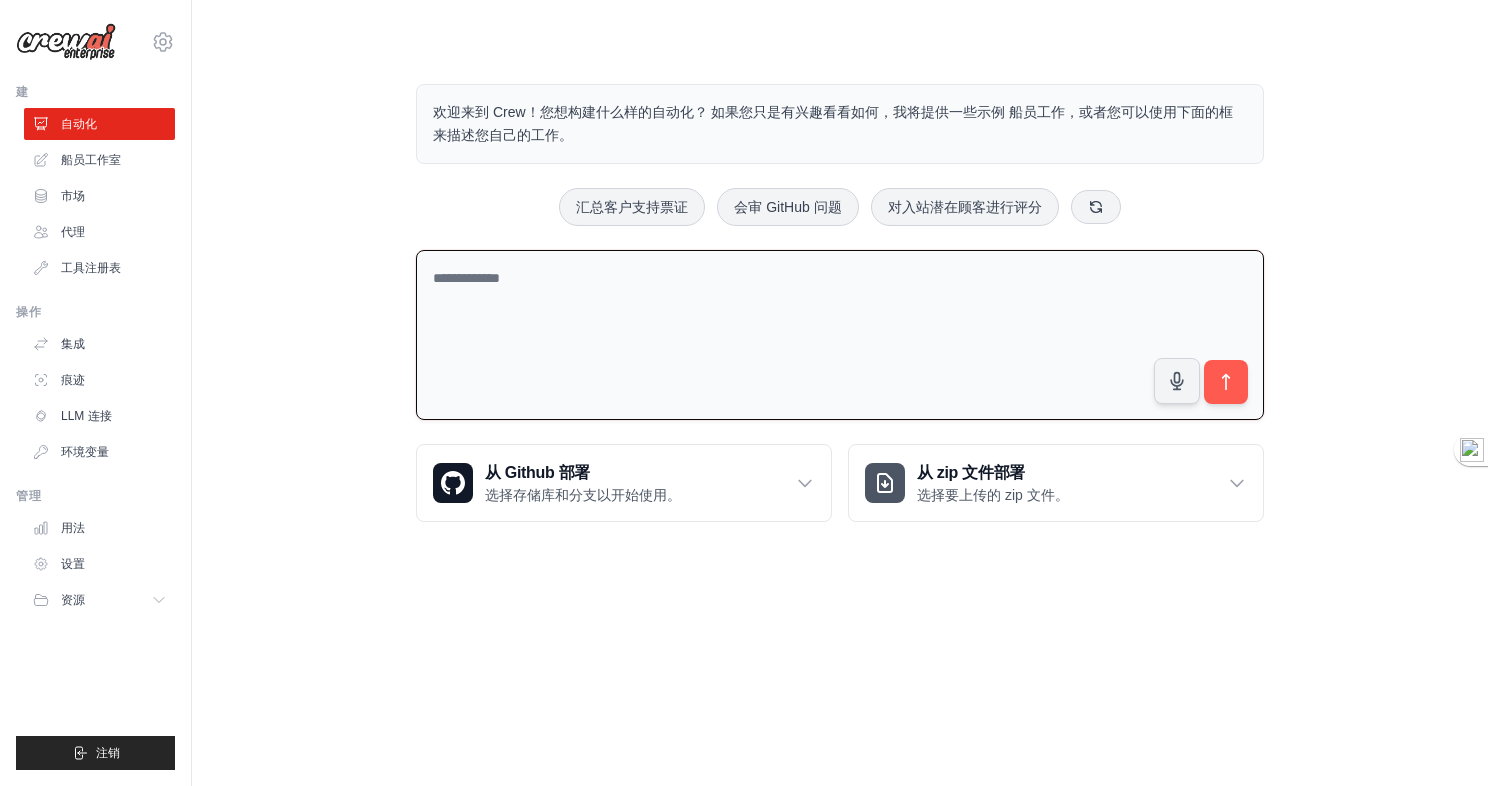 click on "欢迎来到 Crew！您想构建什么样的自动化？
如果您只是有兴趣看看如何，我将提供一些示例
船员工作，或者您可以使用下面的框来描述您自己的工作。
汇总客户支持票证
会审 GitHub 问题
对入站潜在顾客进行评分
从 Github 部署" at bounding box center (840, 303) 